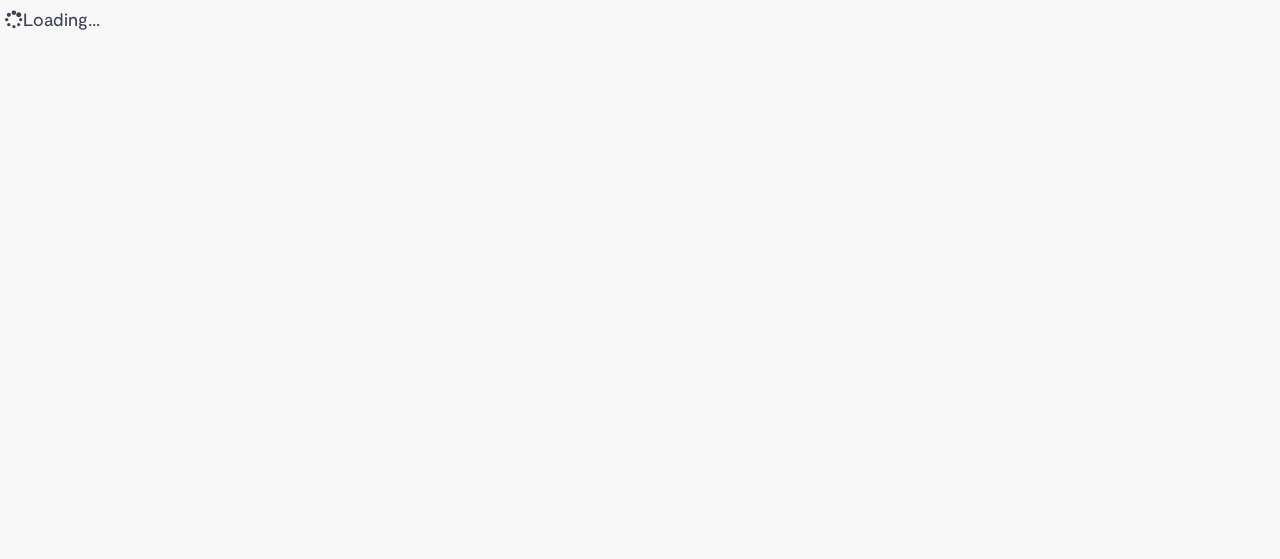 scroll, scrollTop: 0, scrollLeft: 0, axis: both 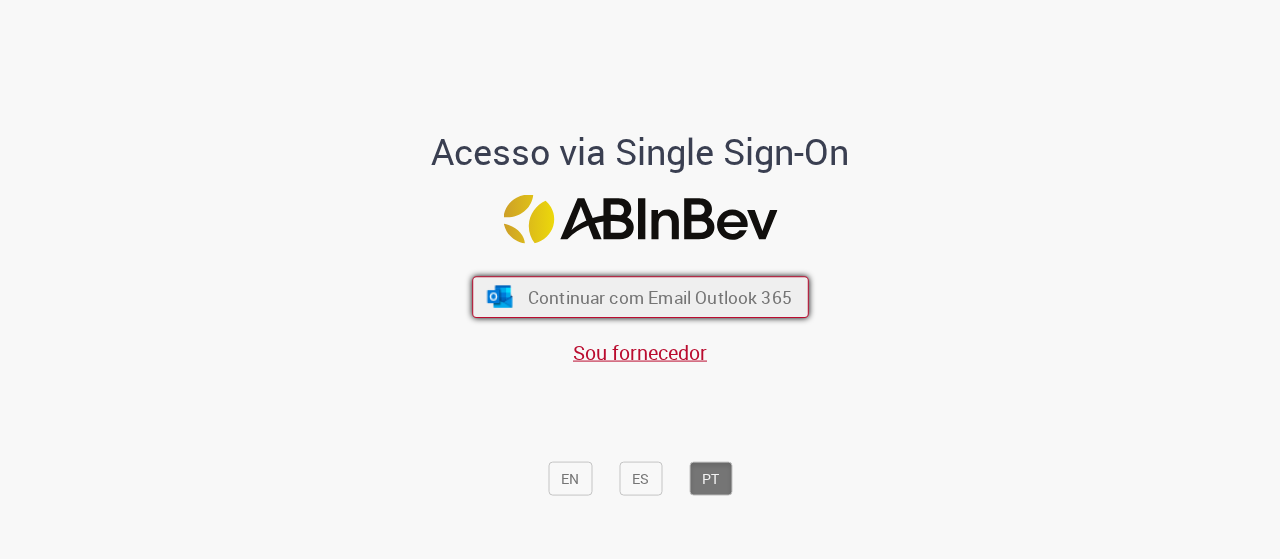 click on "Continuar com Email Outlook 365" at bounding box center (640, 297) 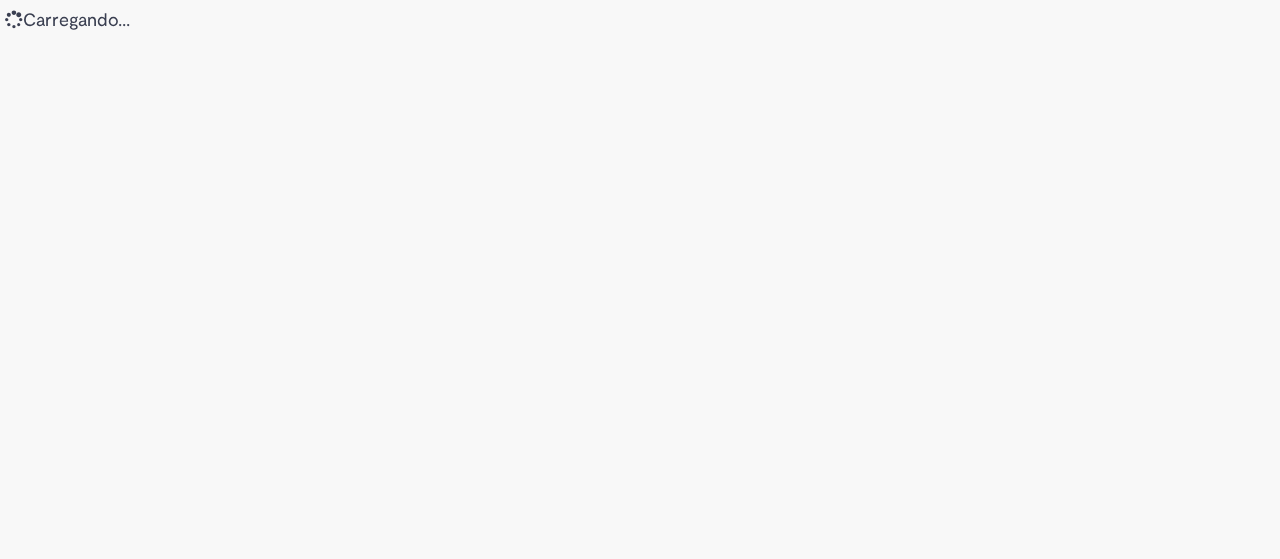 scroll, scrollTop: 0, scrollLeft: 0, axis: both 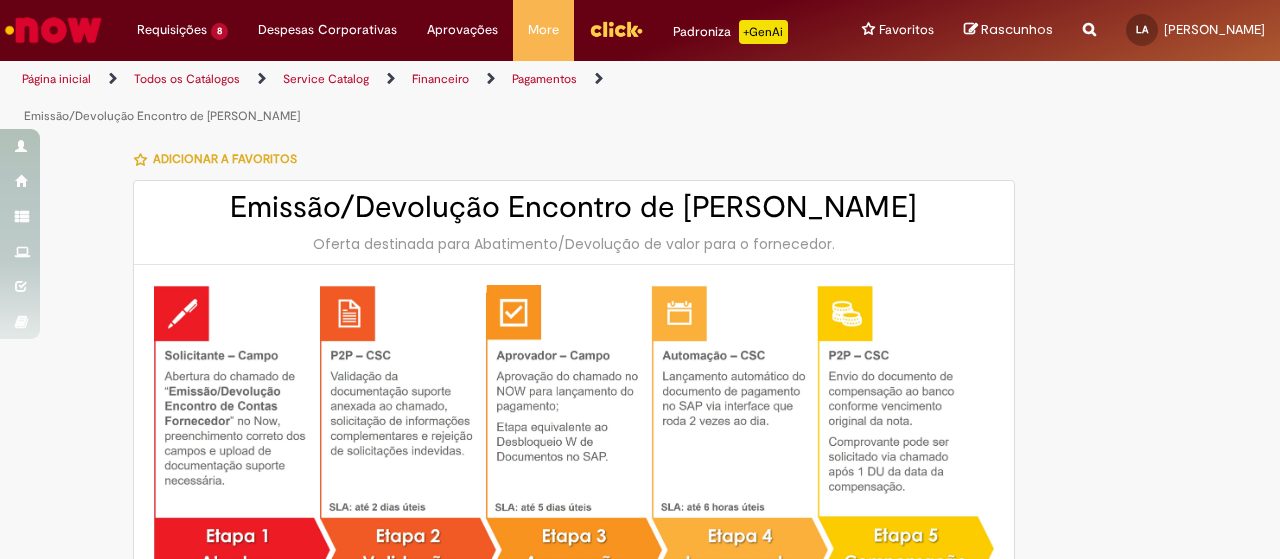 type on "********" 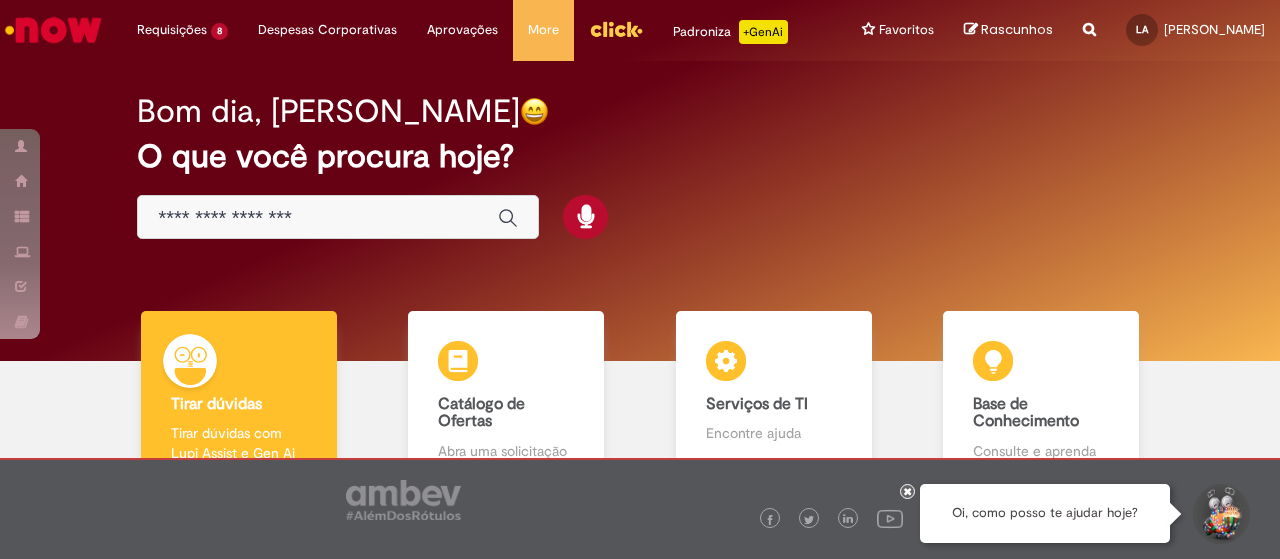 scroll, scrollTop: 0, scrollLeft: 0, axis: both 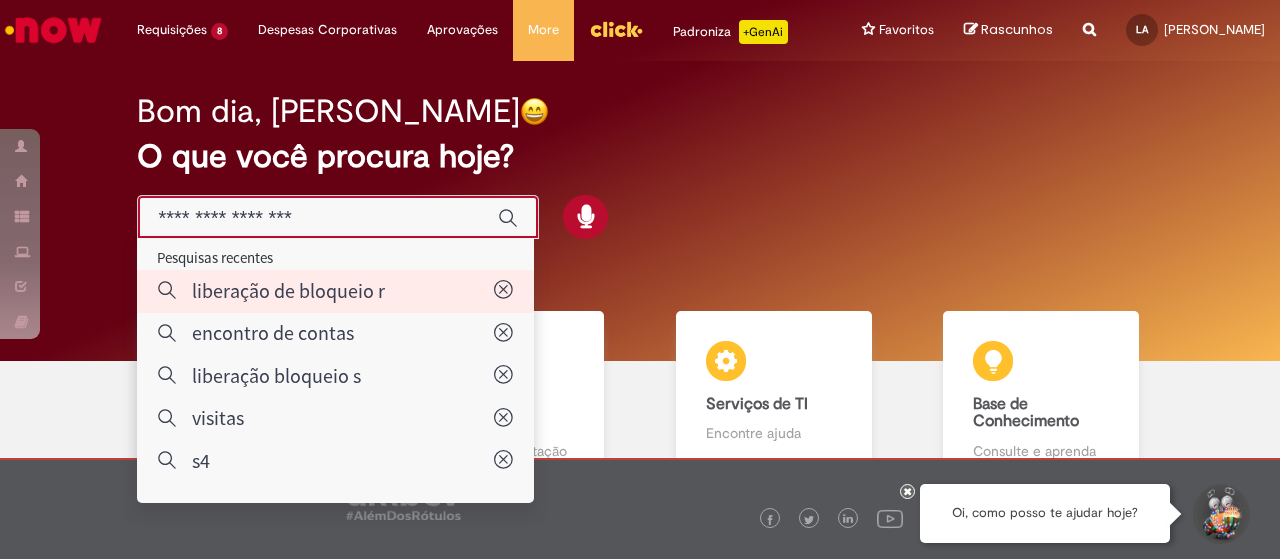 type on "**********" 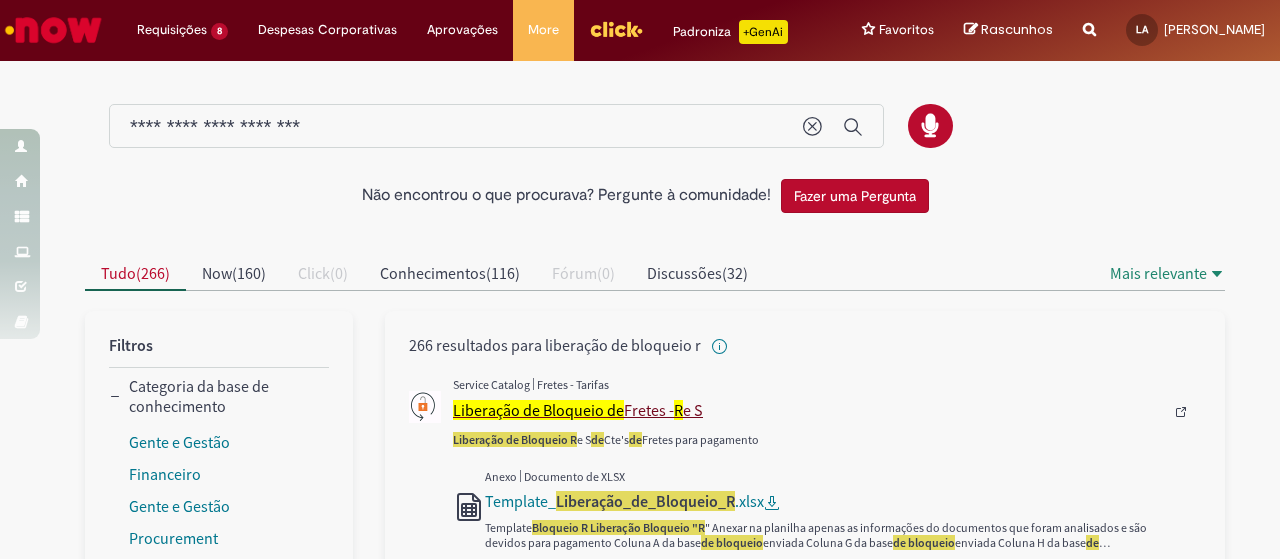 click on "Liberação de Bloqueio de  Fretes -  R  e S" at bounding box center (808, 410) 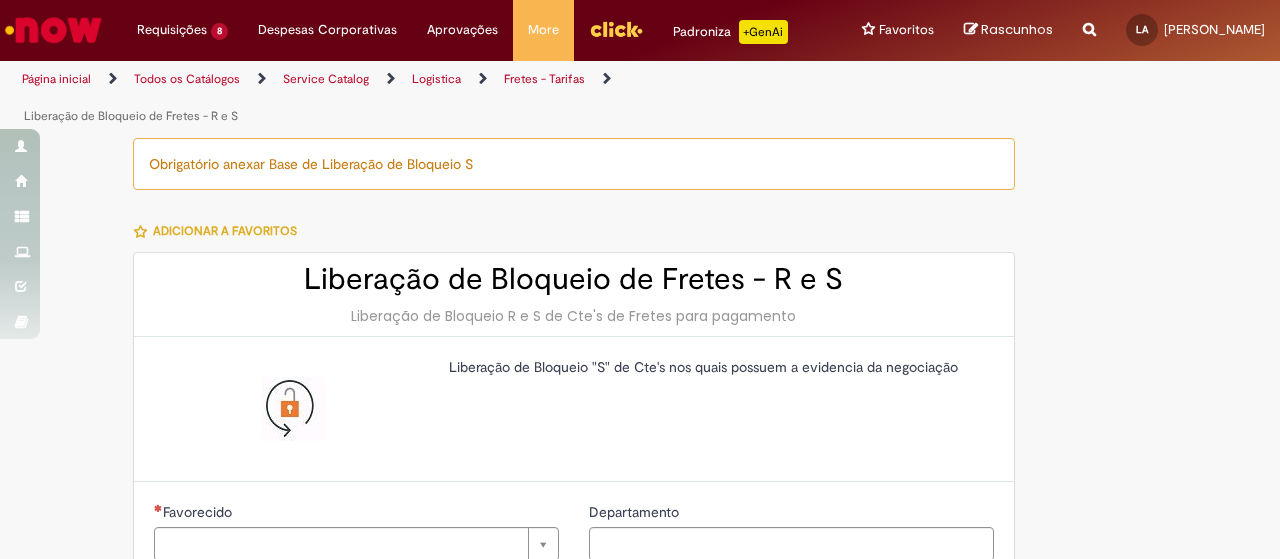 type on "********" 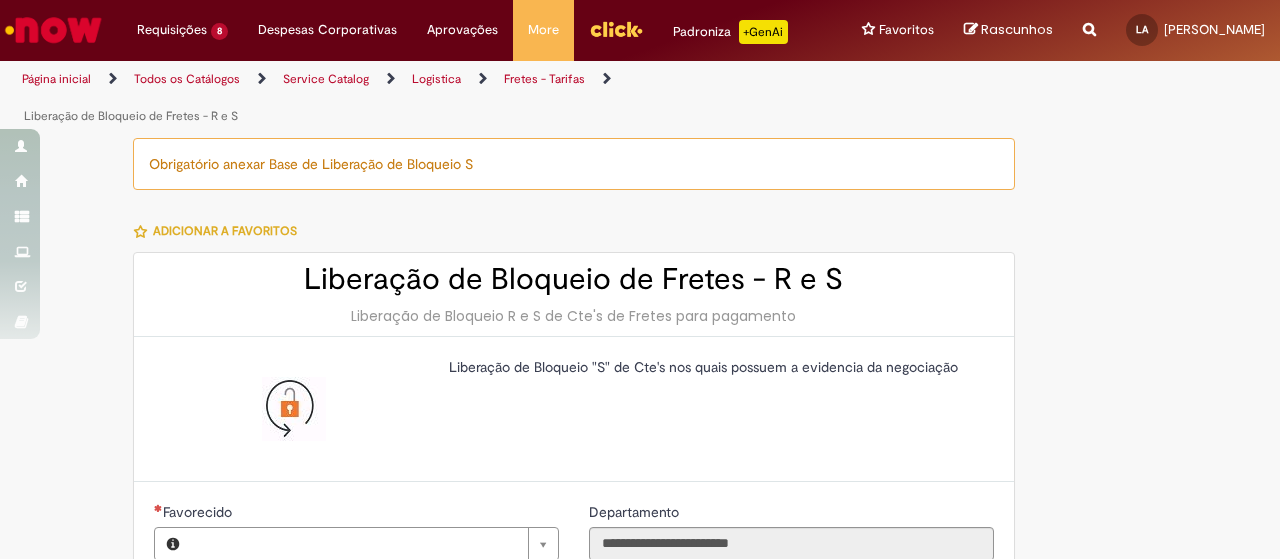 type on "**********" 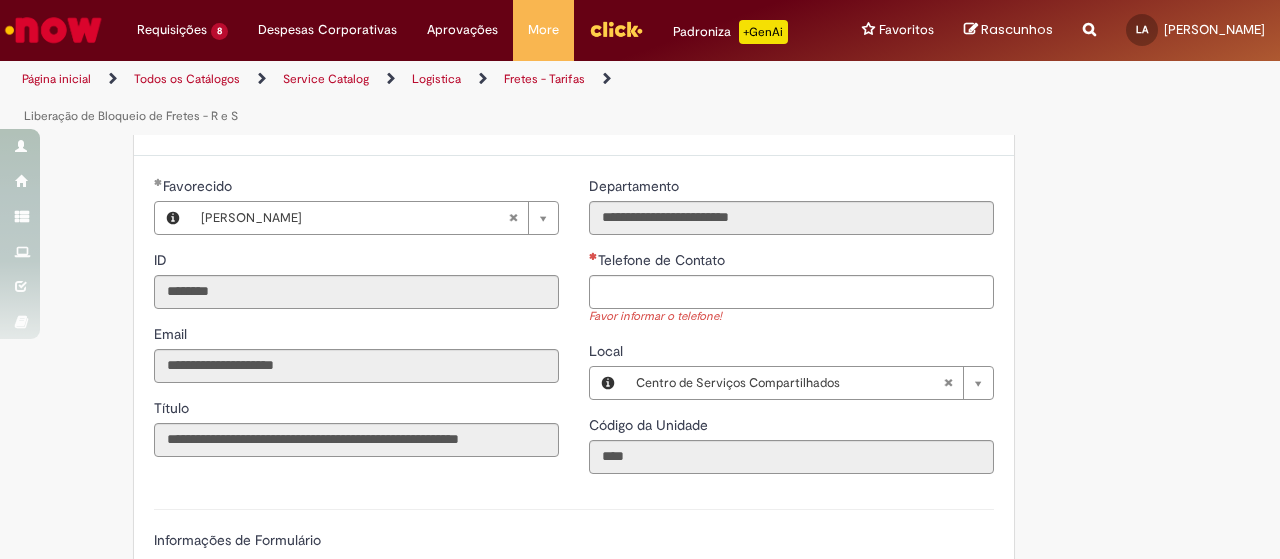 scroll, scrollTop: 300, scrollLeft: 0, axis: vertical 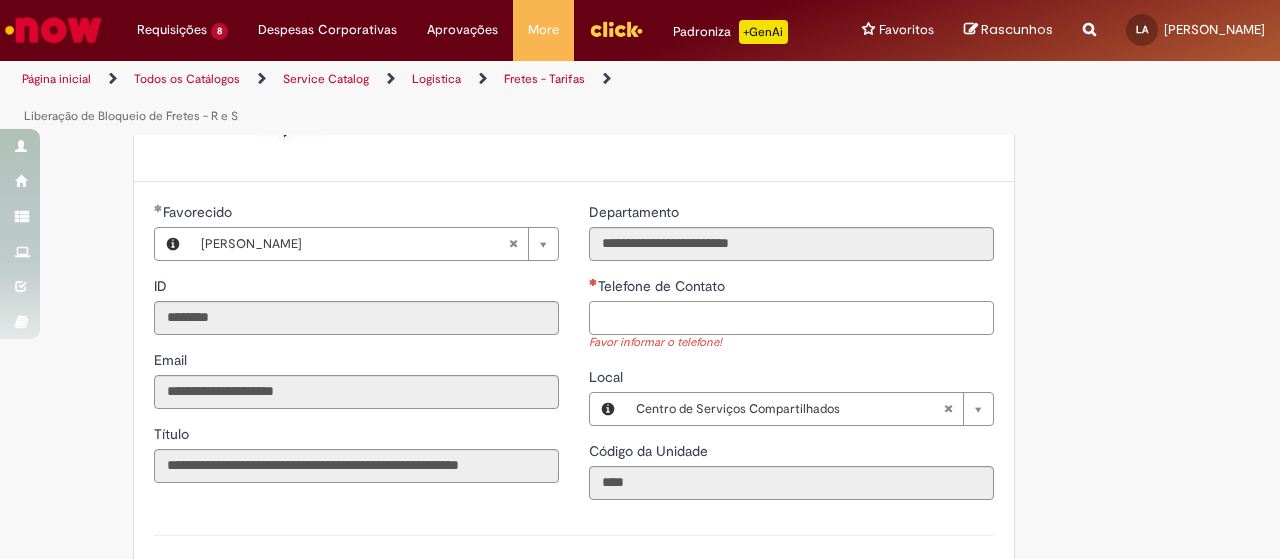 click on "Telefone de Contato" at bounding box center [791, 318] 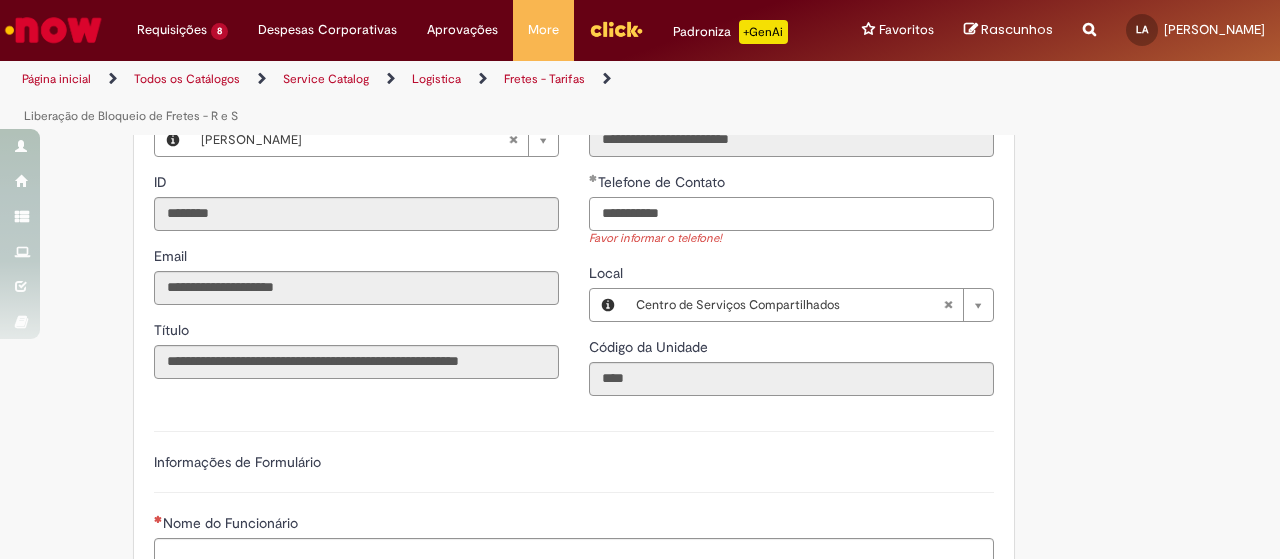 scroll, scrollTop: 600, scrollLeft: 0, axis: vertical 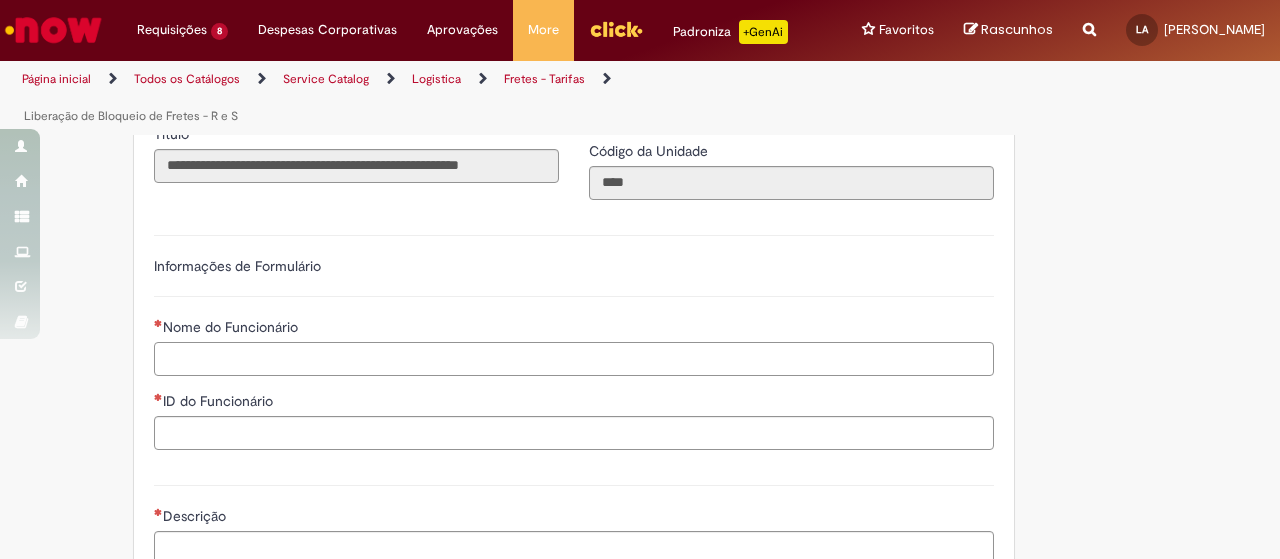 type on "**********" 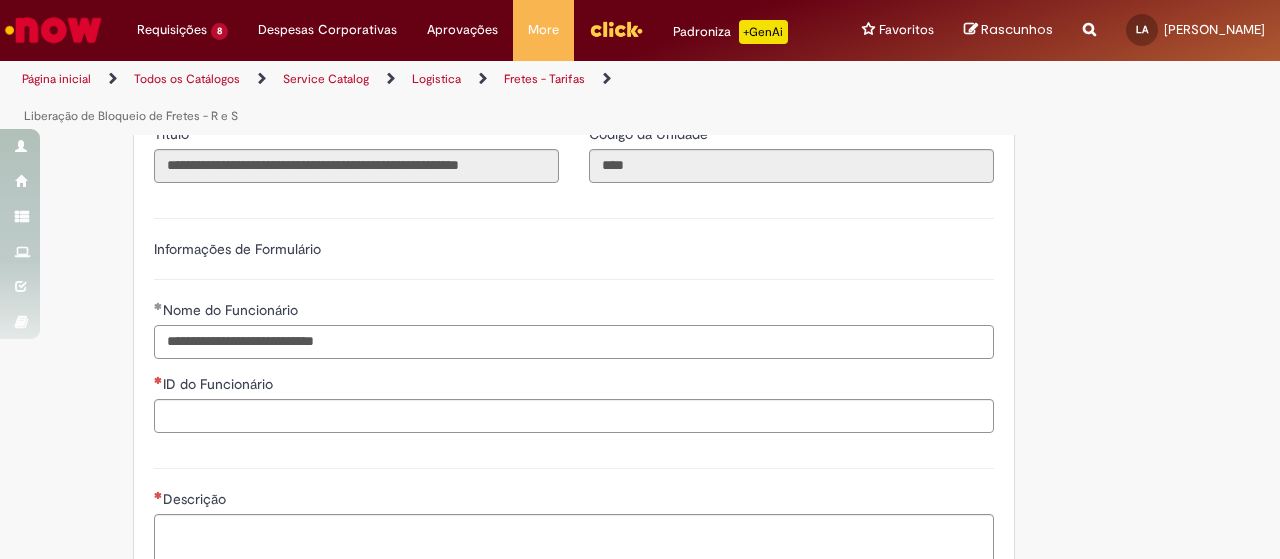 type on "**********" 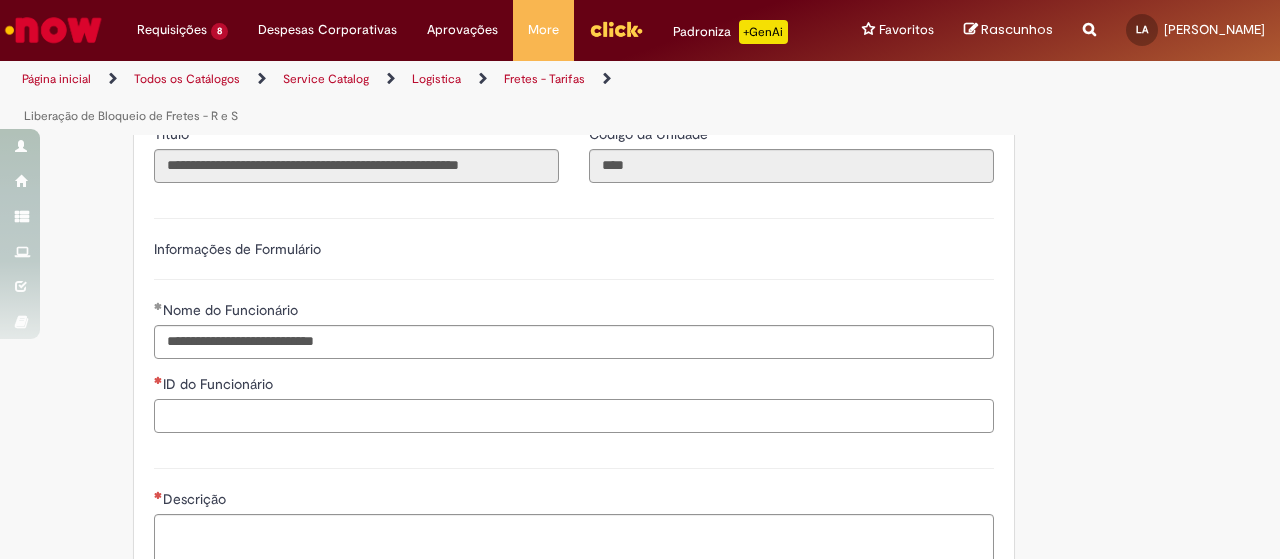 click on "ID do Funcionário" at bounding box center [574, 416] 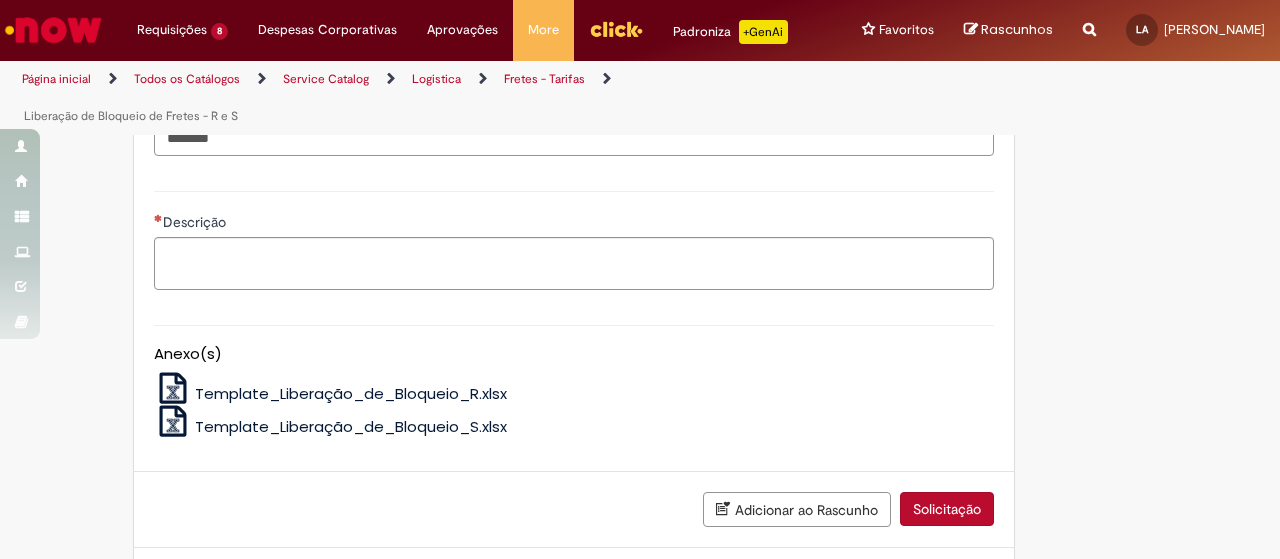 scroll, scrollTop: 900, scrollLeft: 0, axis: vertical 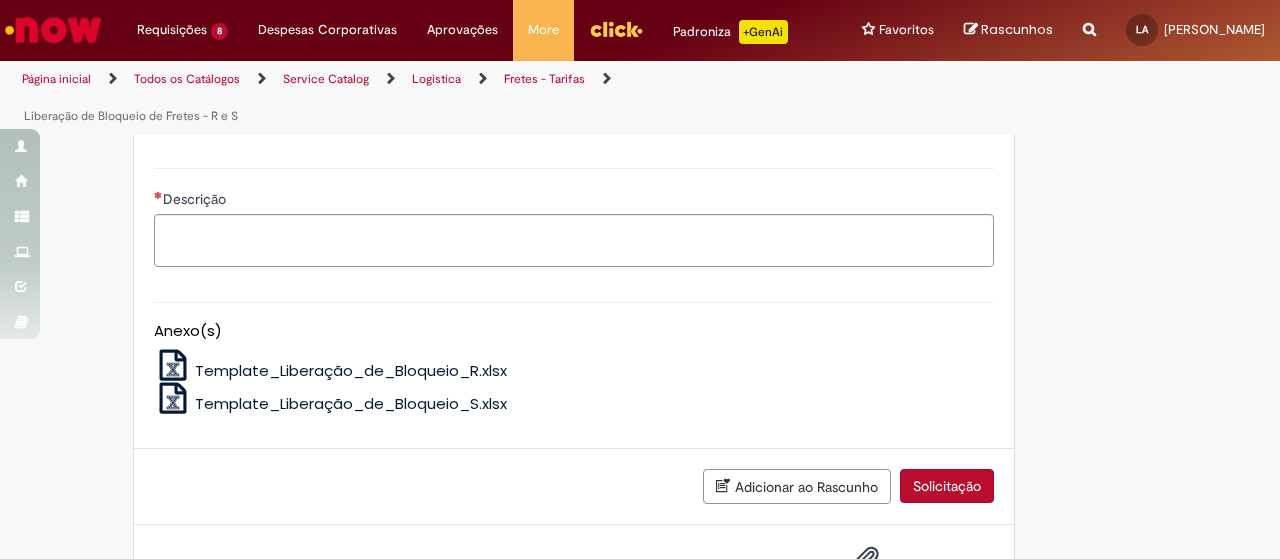 type on "********" 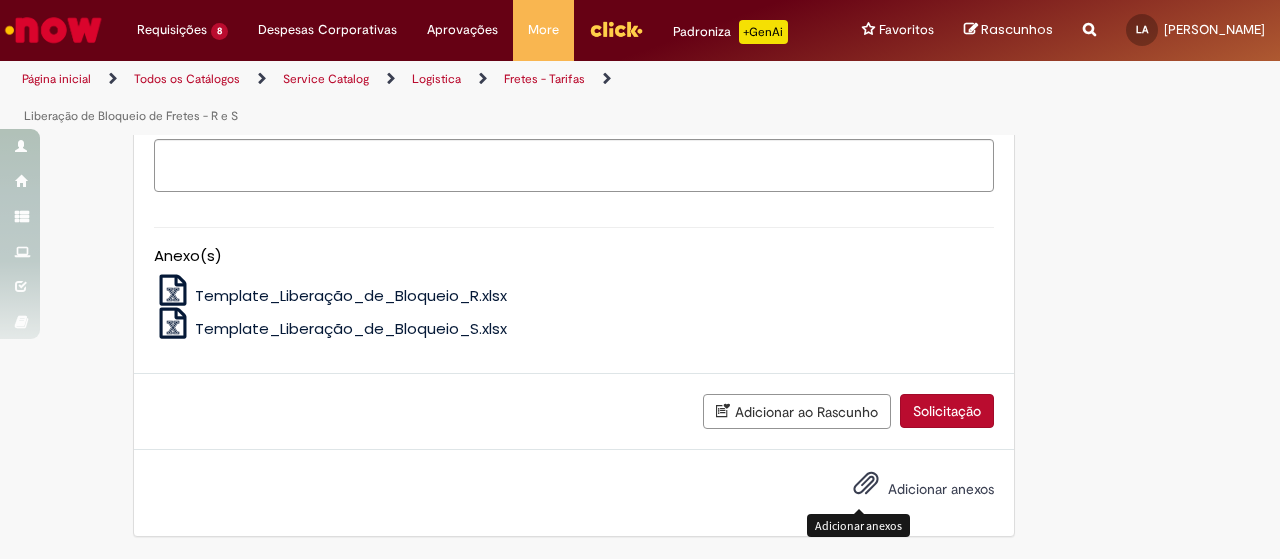 click at bounding box center [866, 484] 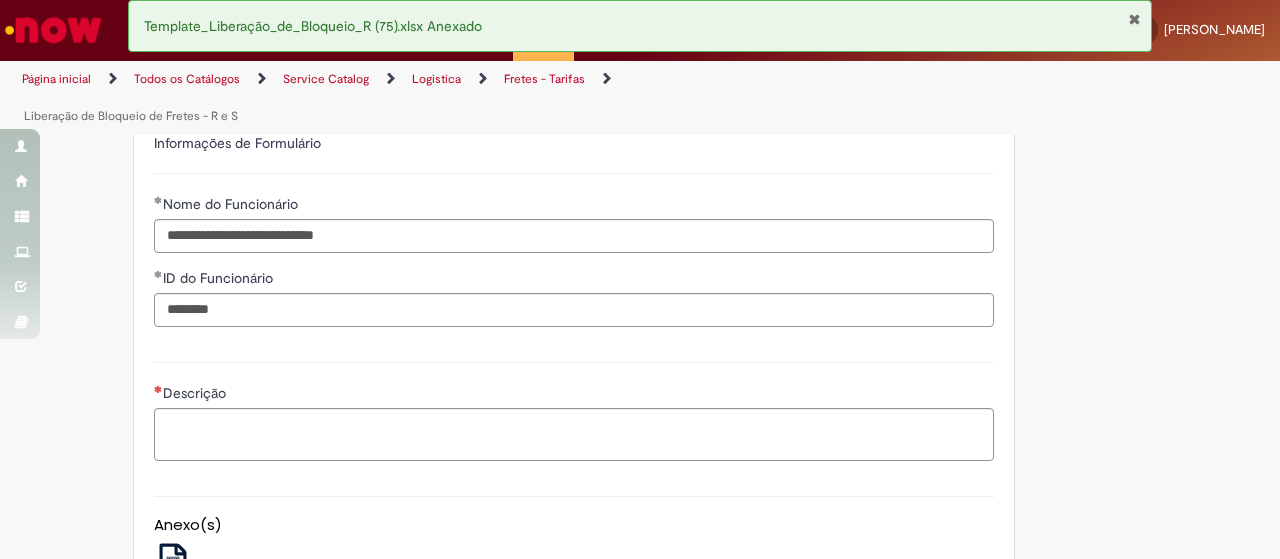 scroll, scrollTop: 687, scrollLeft: 0, axis: vertical 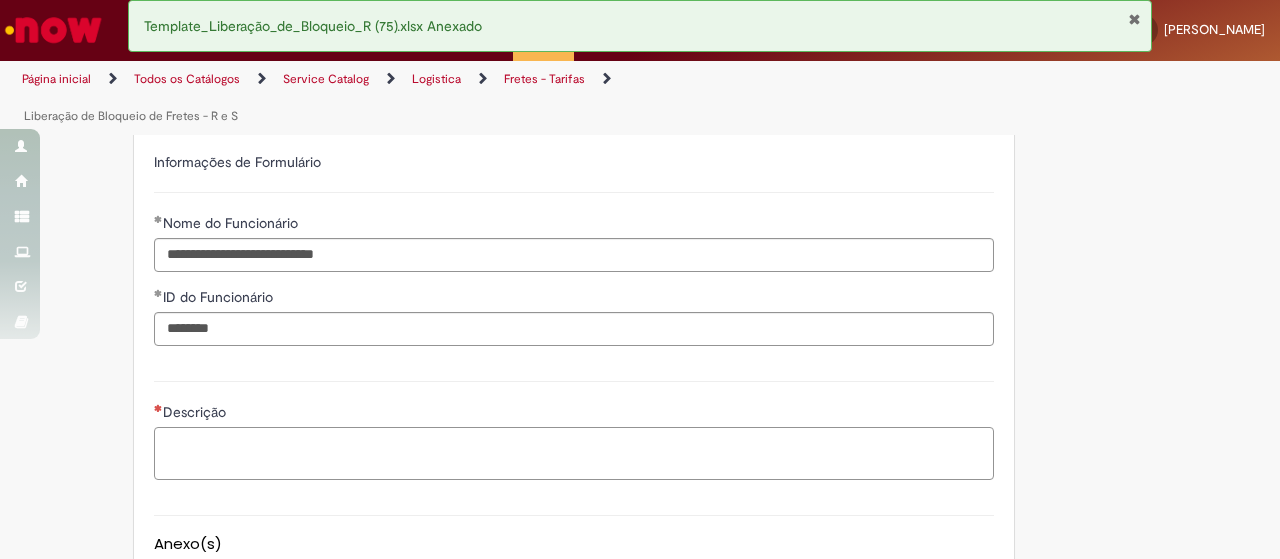 click on "Descrição" at bounding box center [574, 453] 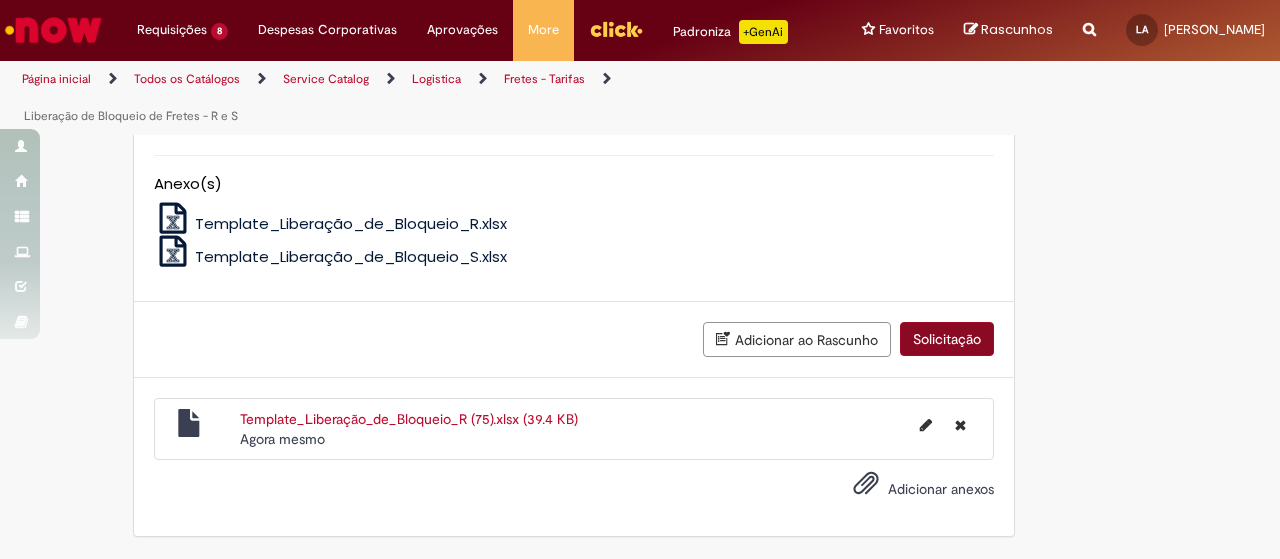 type on "**********" 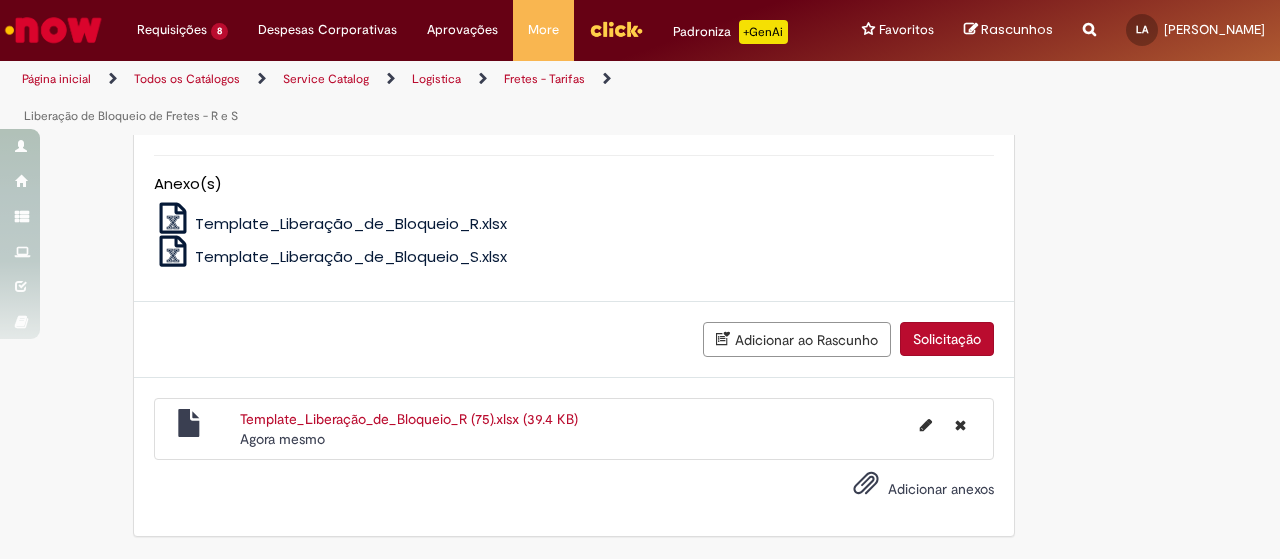 click on "Solicitação" at bounding box center [947, 339] 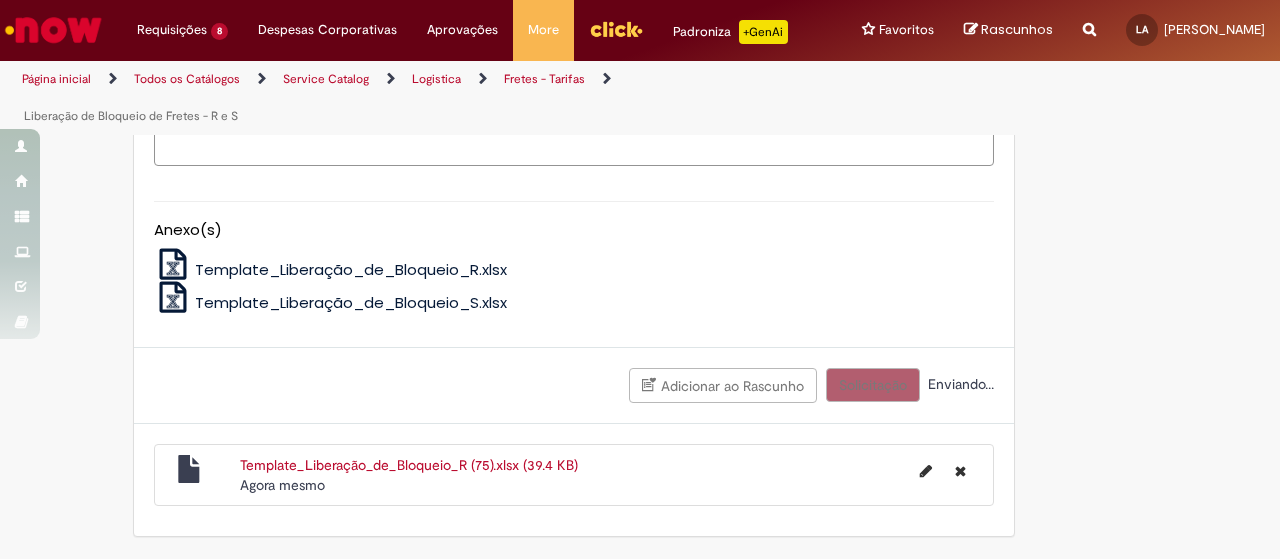 scroll, scrollTop: 1013, scrollLeft: 0, axis: vertical 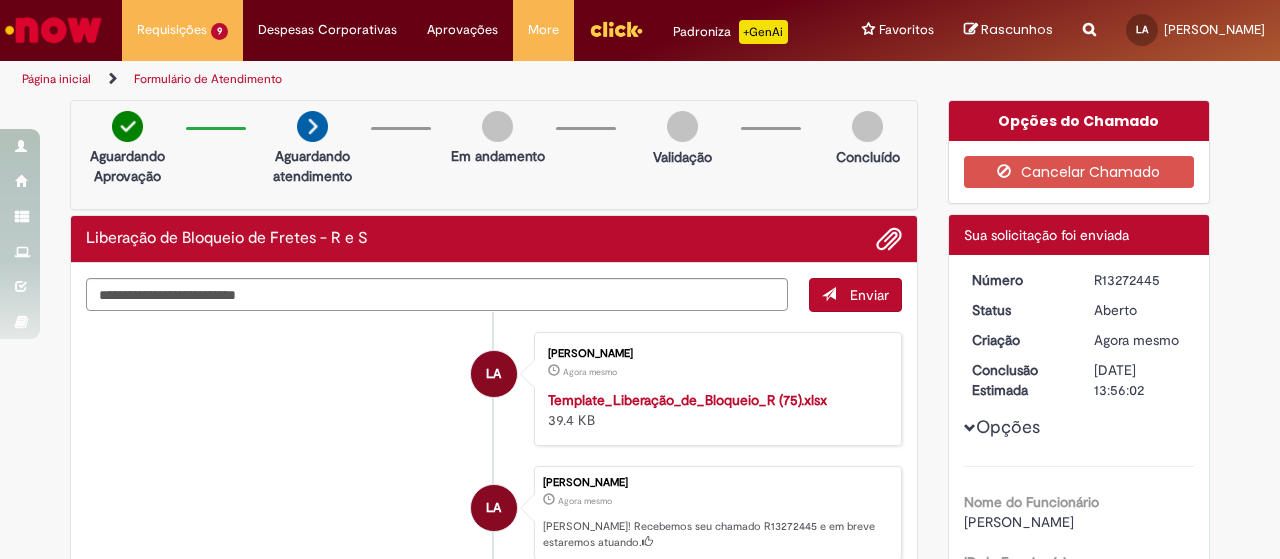 drag, startPoint x: 1083, startPoint y: 293, endPoint x: 1157, endPoint y: 301, distance: 74.431175 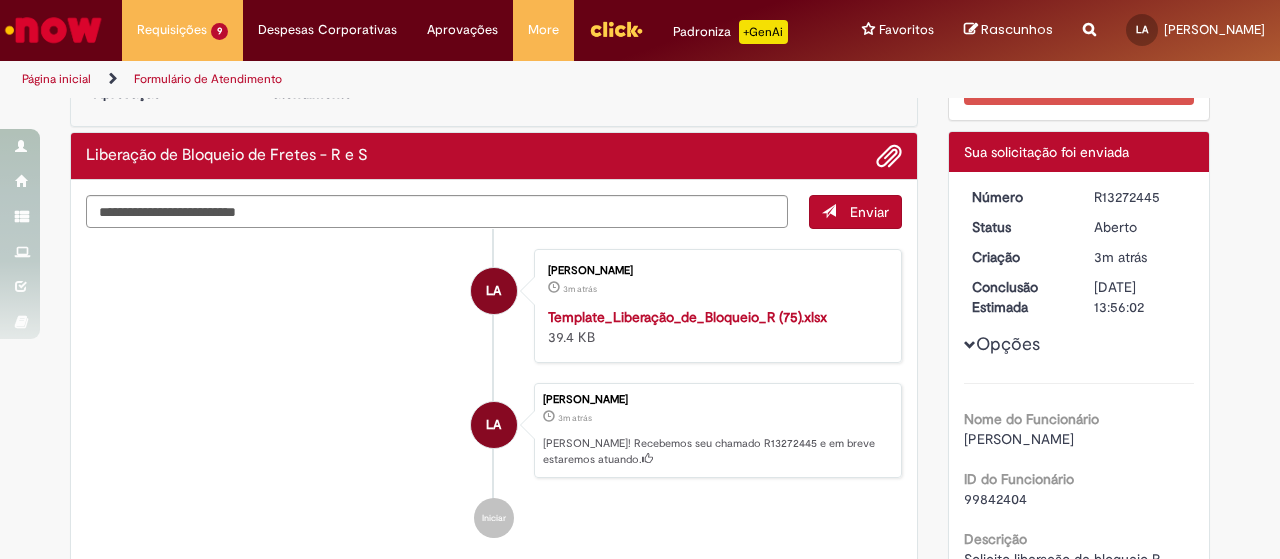 scroll, scrollTop: 200, scrollLeft: 0, axis: vertical 